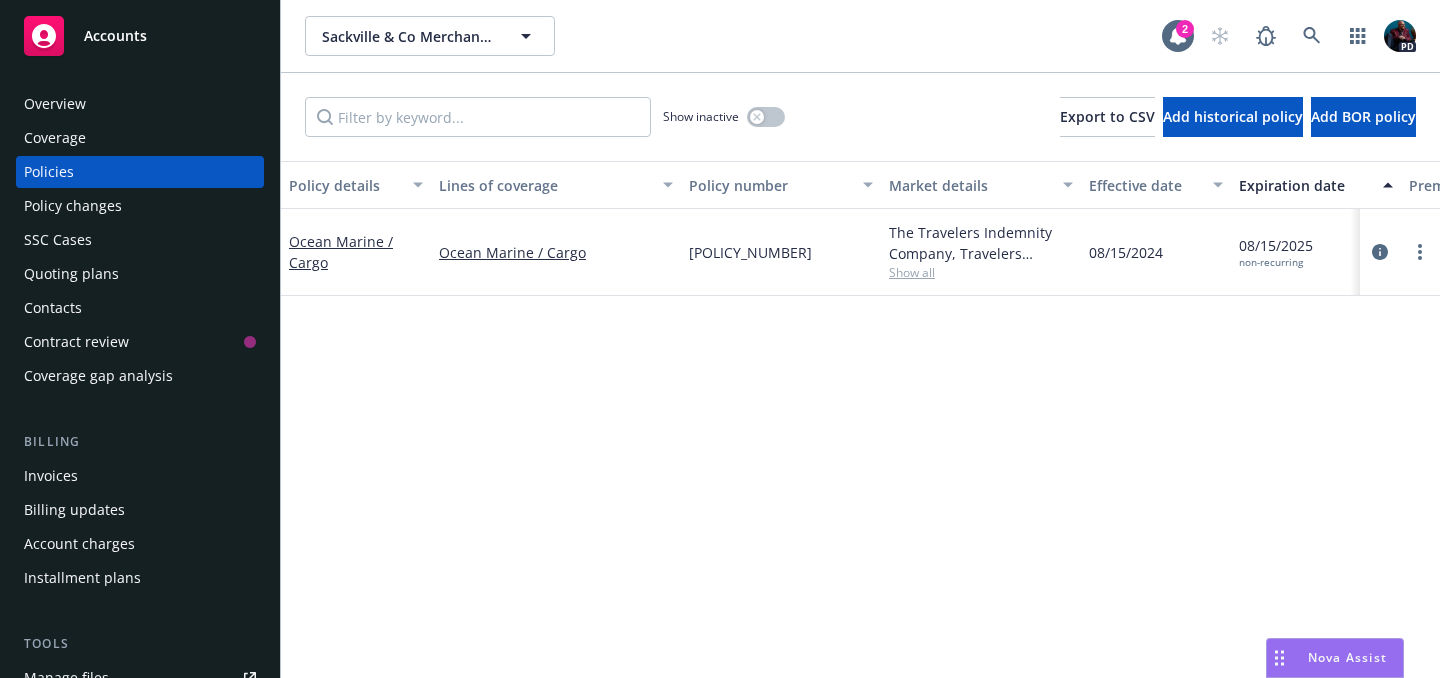 scroll, scrollTop: 0, scrollLeft: 0, axis: both 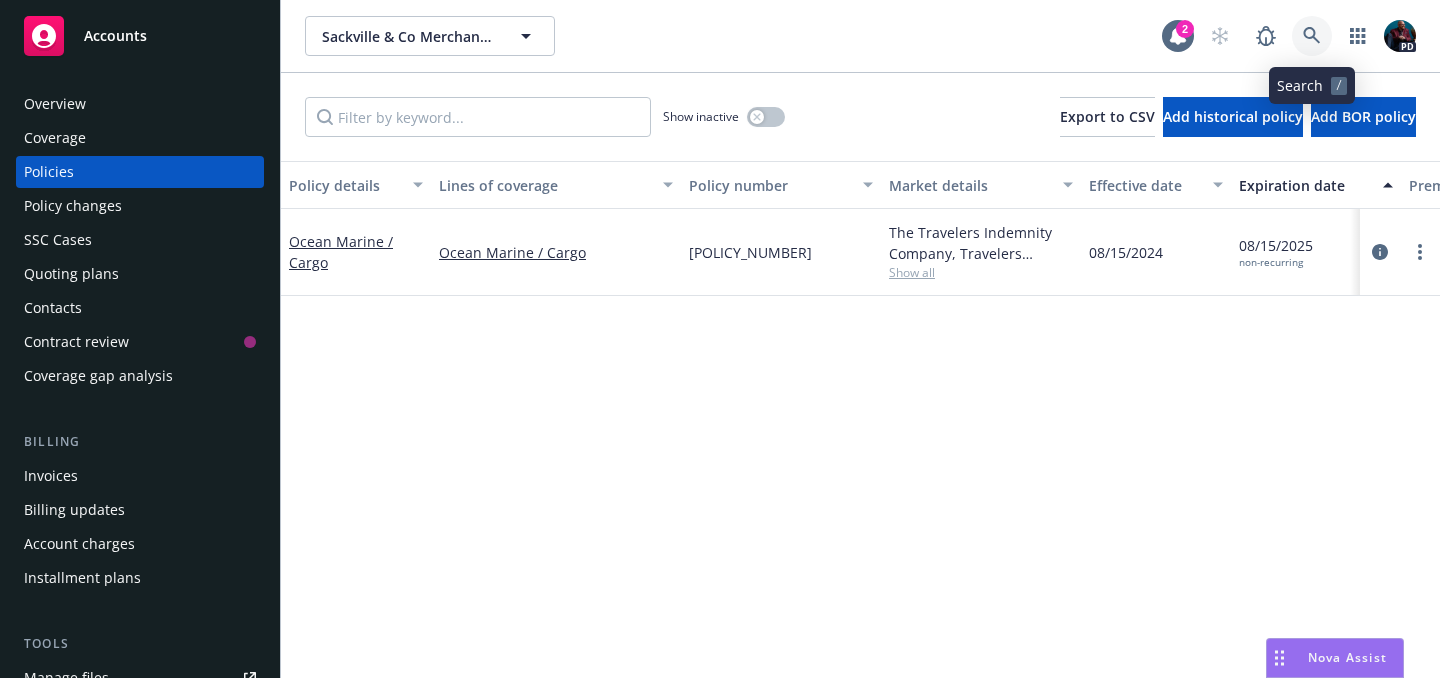 click 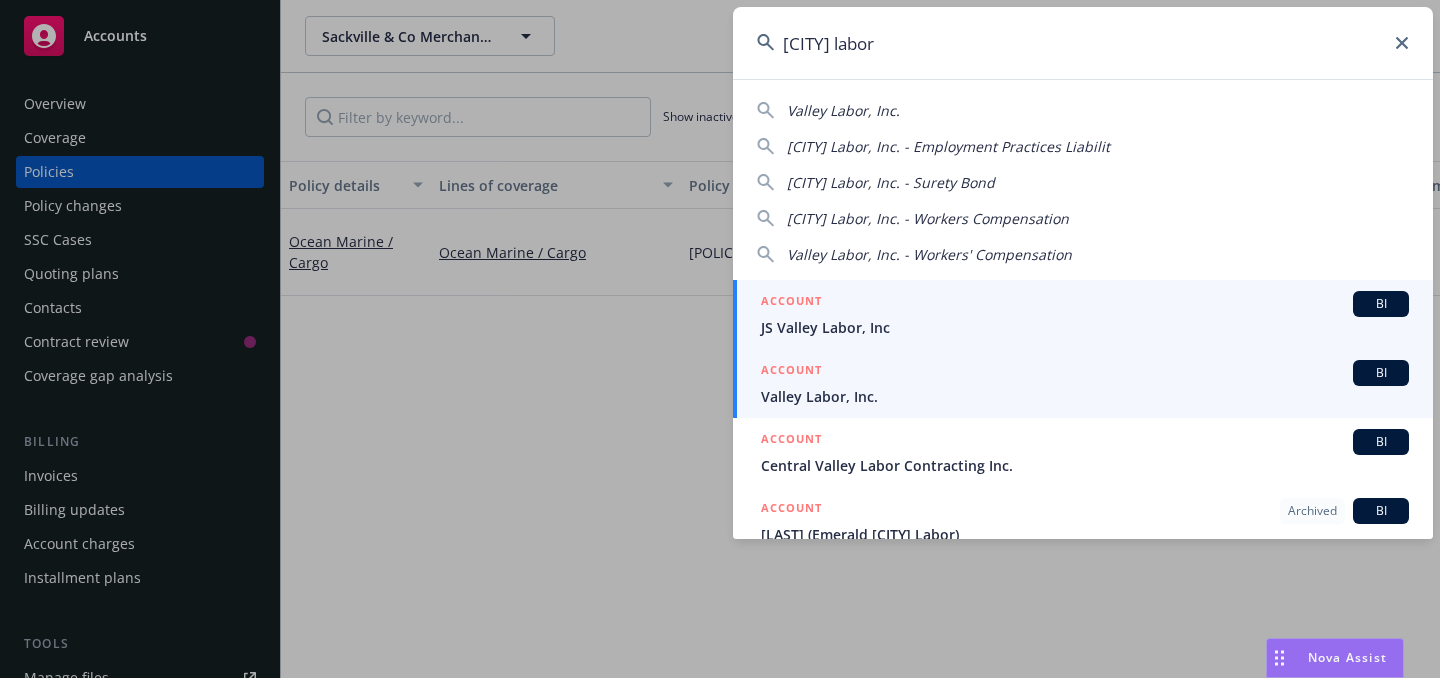 type on "[CITY] labor" 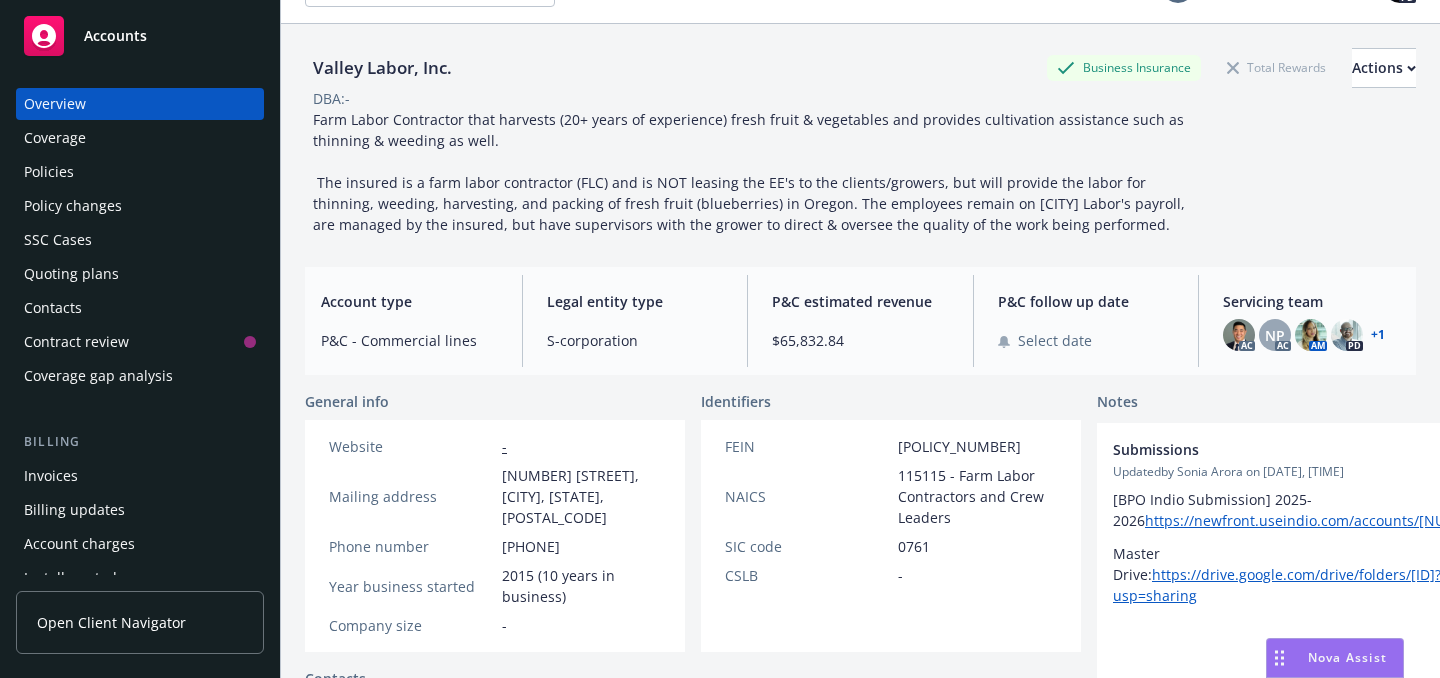 scroll, scrollTop: 50, scrollLeft: 0, axis: vertical 